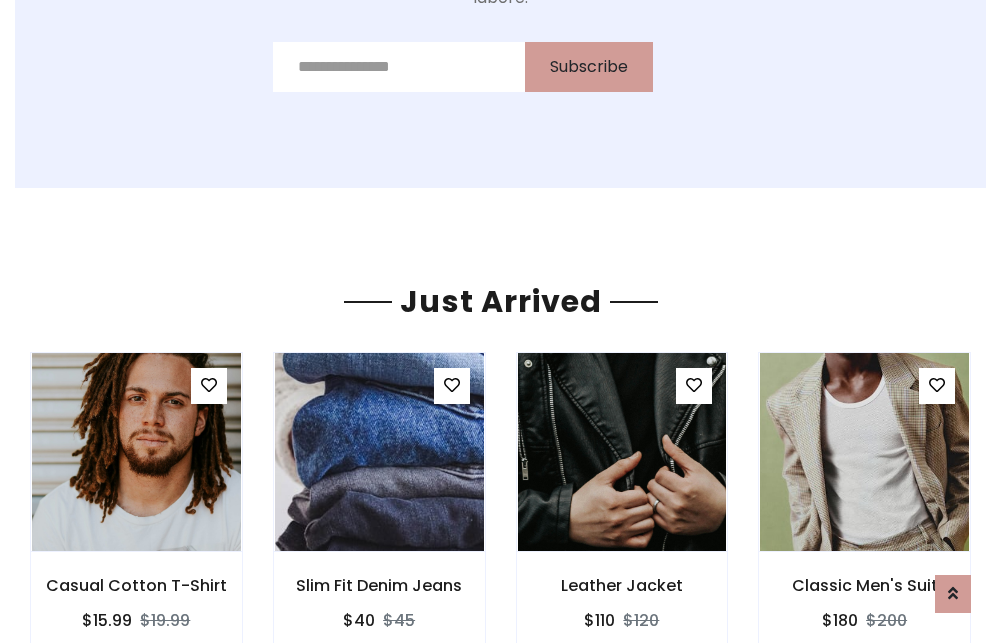 scroll, scrollTop: 2092, scrollLeft: 0, axis: vertical 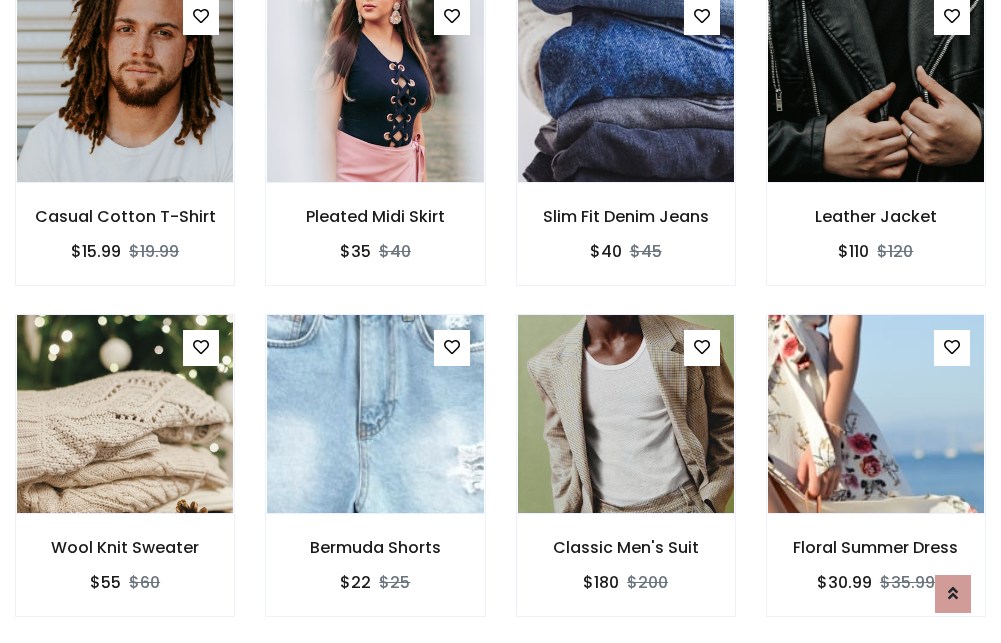 click on "Classic Men's Suit
$180
$200" at bounding box center (626, 479) 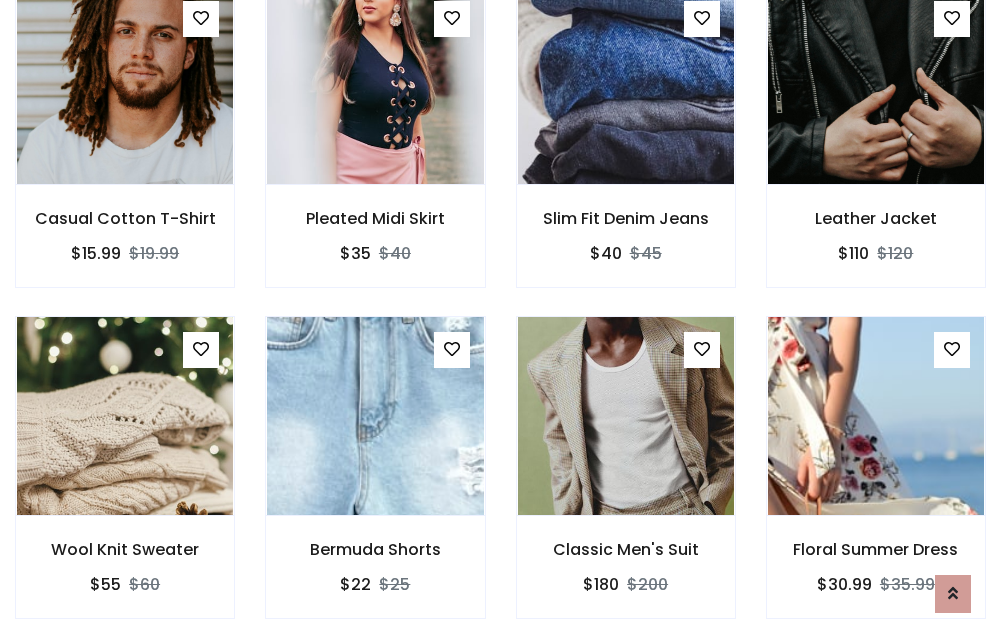 click on "Classic Men's Suit
$180
$200" at bounding box center (626, 481) 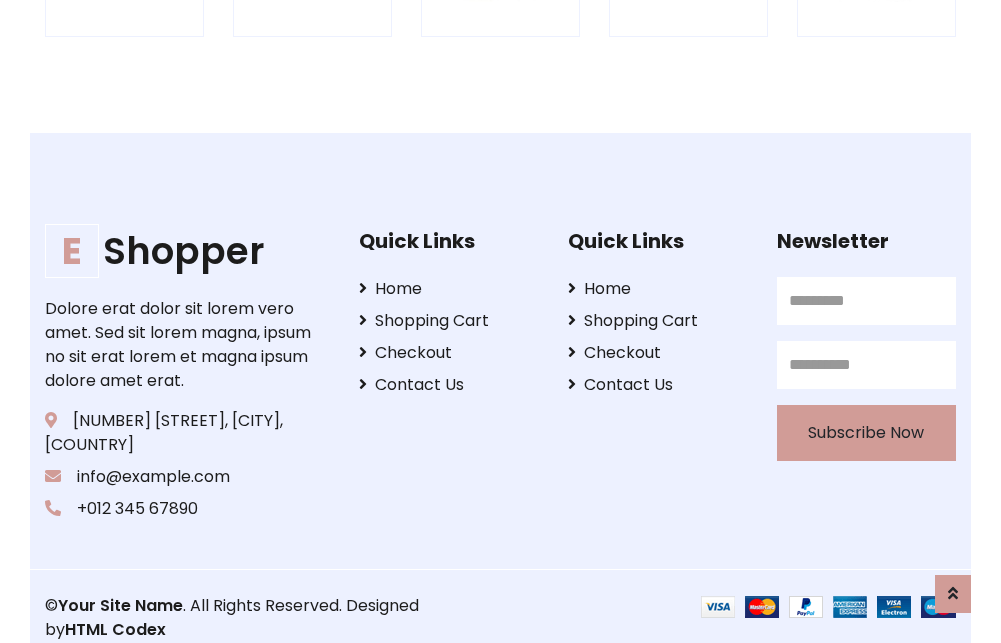 scroll, scrollTop: 3807, scrollLeft: 0, axis: vertical 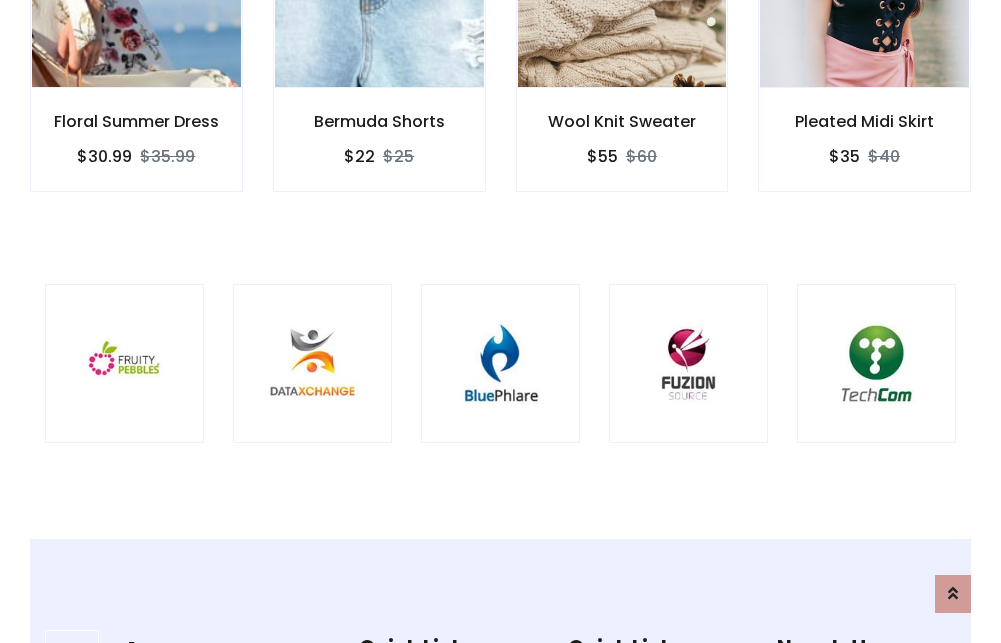click at bounding box center [500, 363] 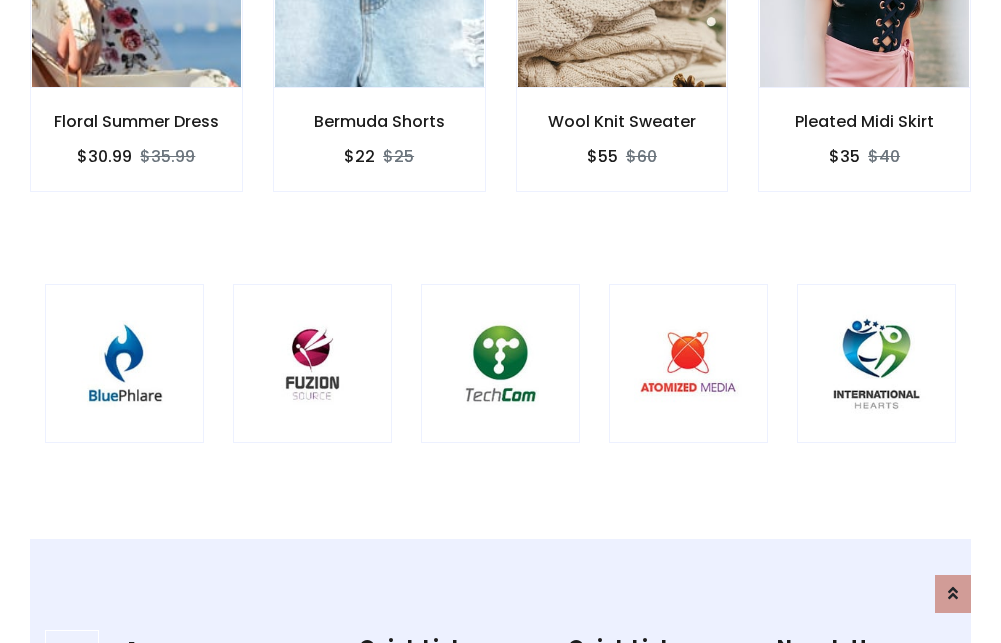click at bounding box center (500, 363) 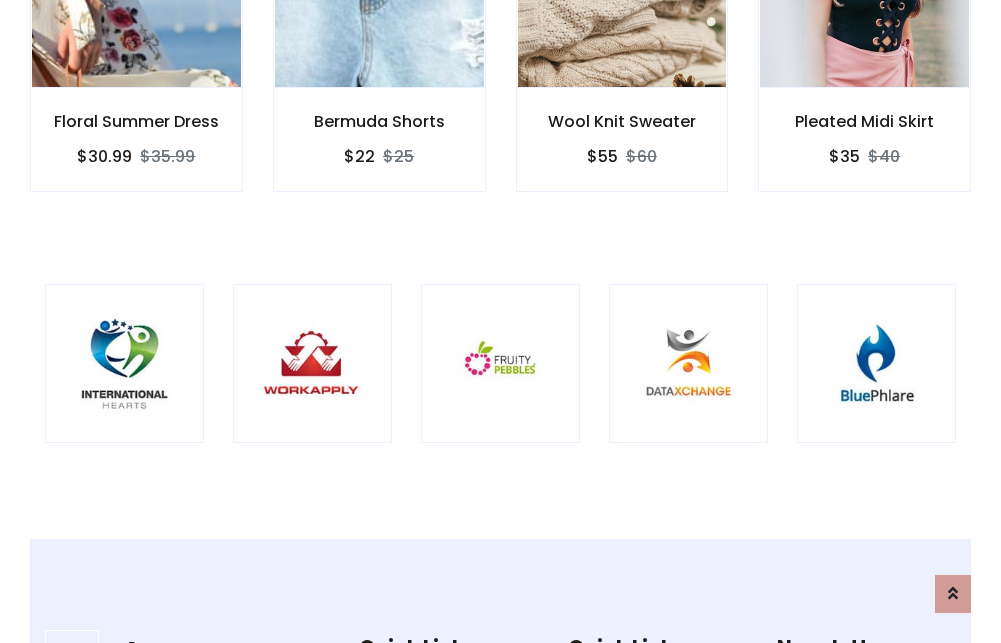 click at bounding box center [500, 363] 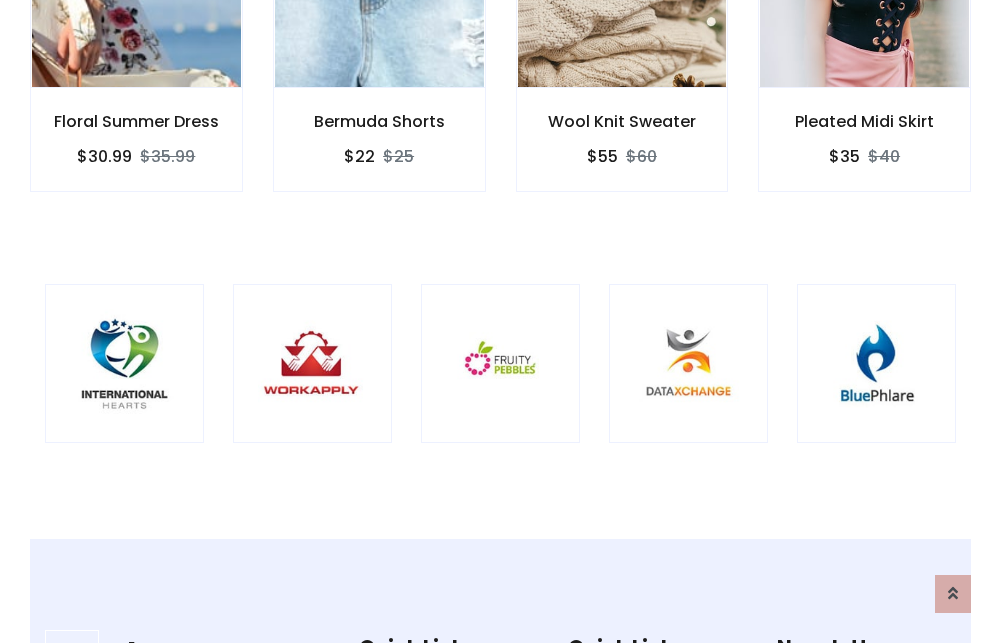 scroll, scrollTop: 0, scrollLeft: 0, axis: both 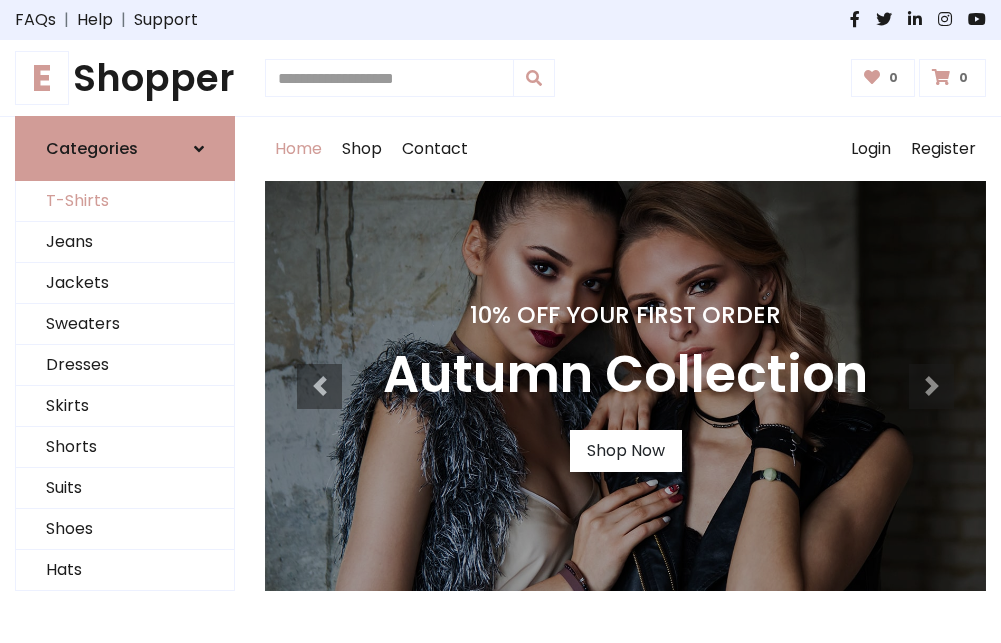 click on "T-Shirts" at bounding box center [125, 201] 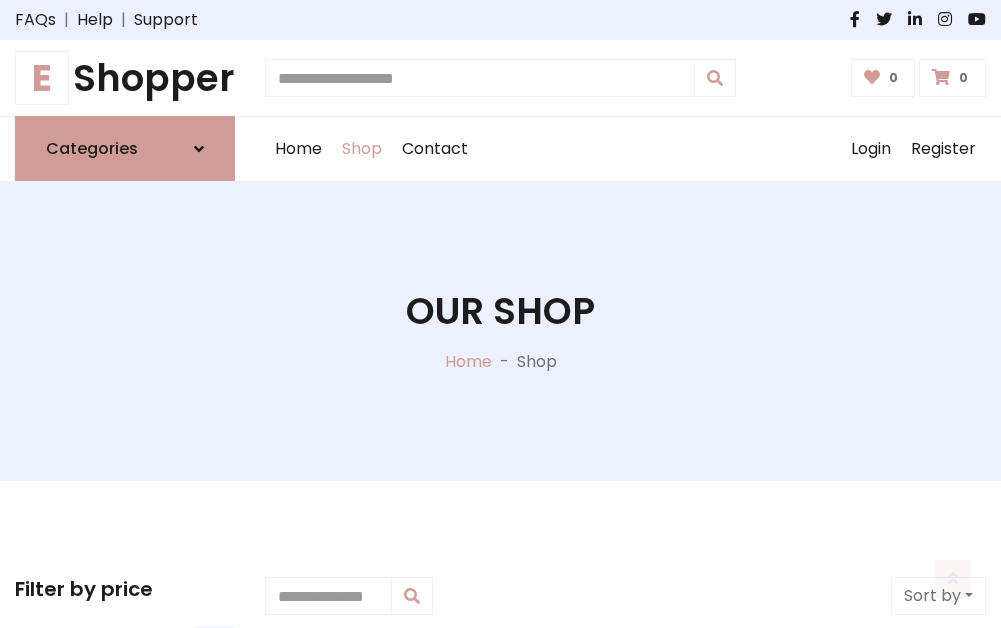 scroll, scrollTop: 802, scrollLeft: 0, axis: vertical 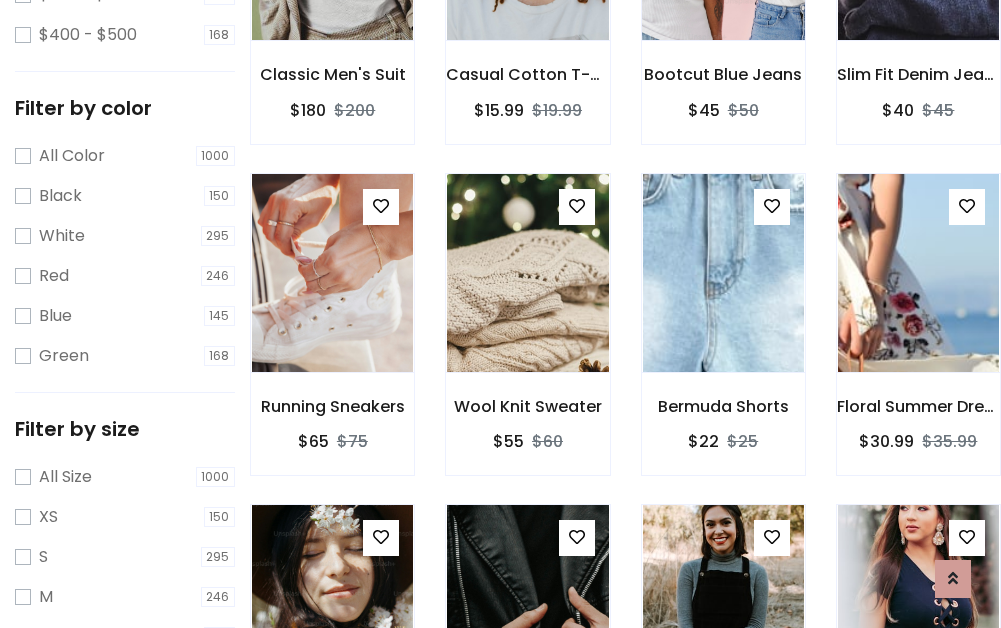 click at bounding box center (723, -59) 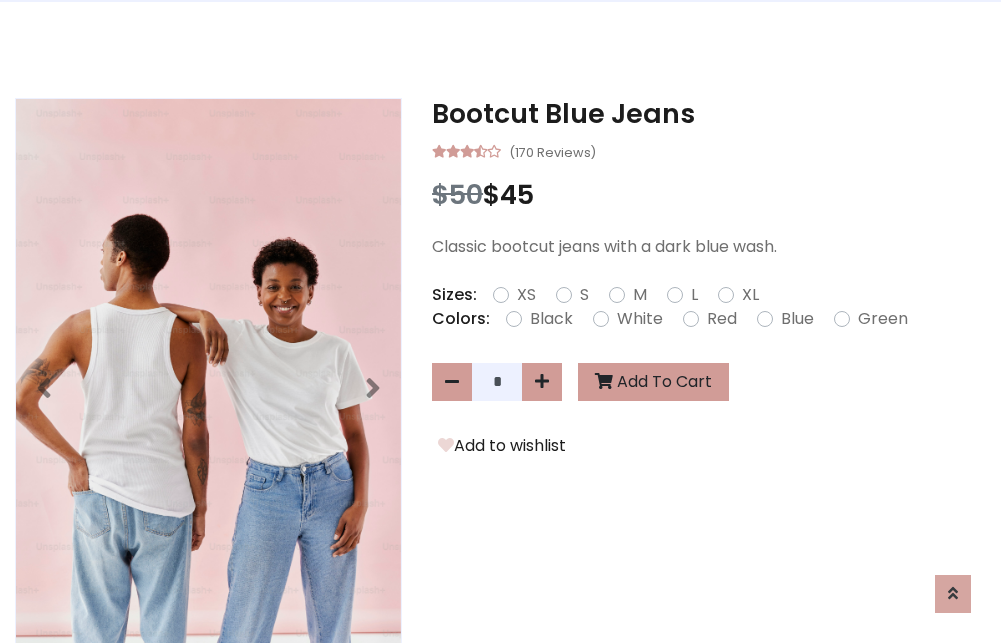 scroll, scrollTop: 0, scrollLeft: 0, axis: both 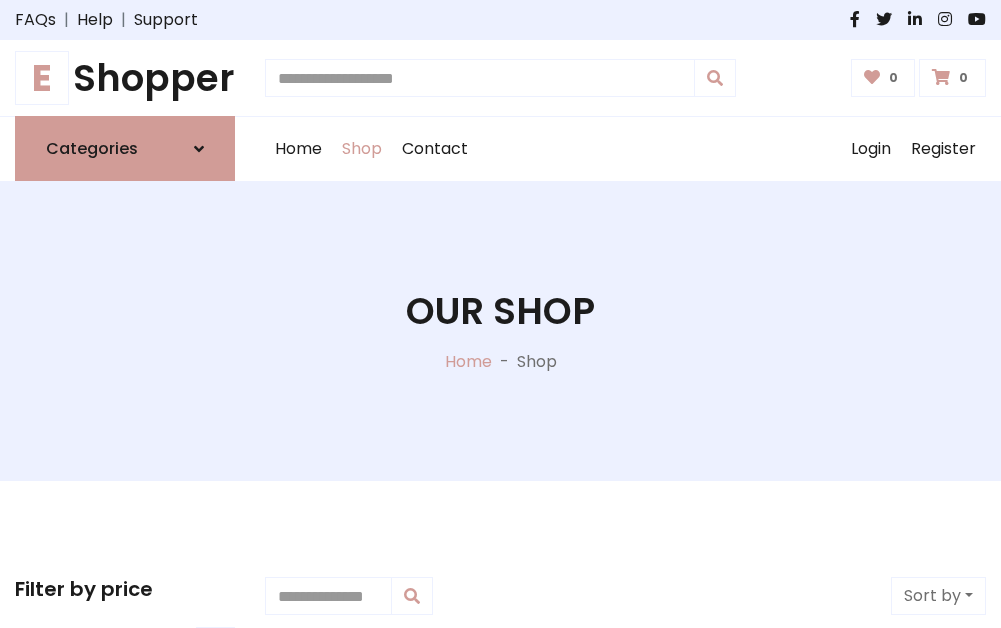 click on "E Shopper" at bounding box center [125, 78] 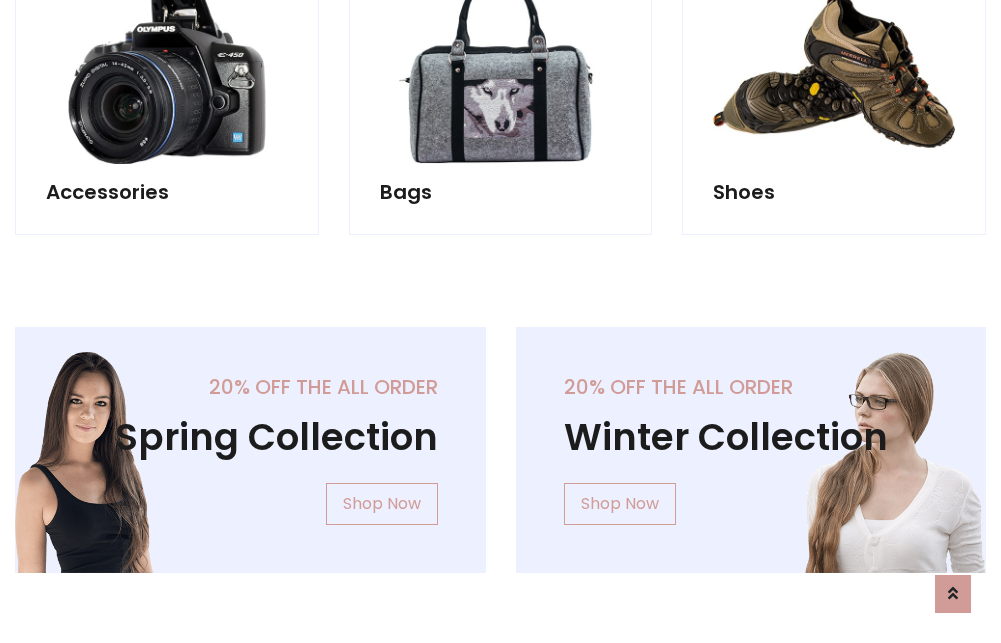 scroll, scrollTop: 1943, scrollLeft: 0, axis: vertical 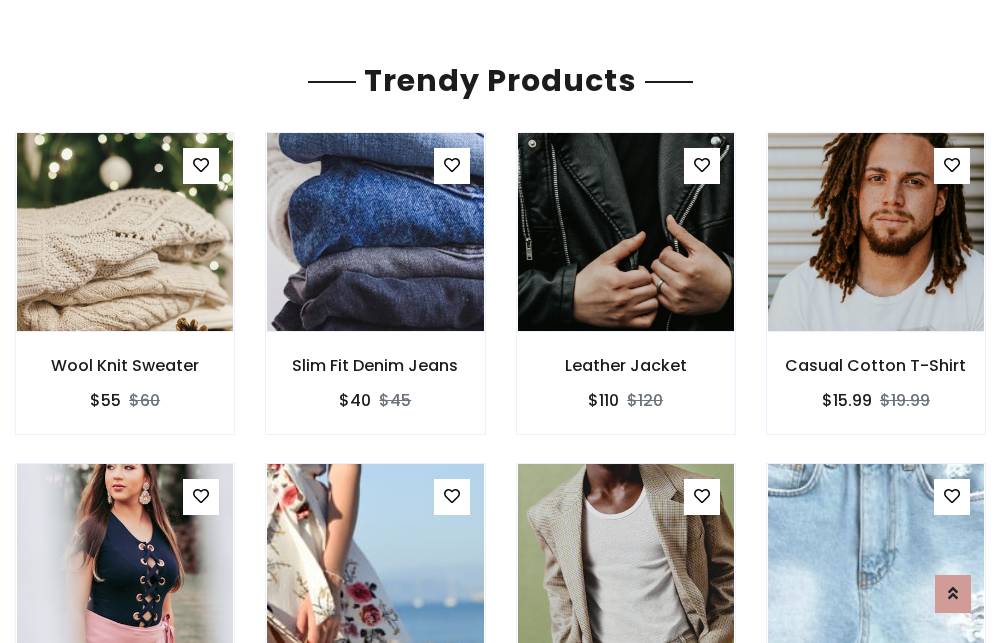 click on "Shop" at bounding box center (362, -1794) 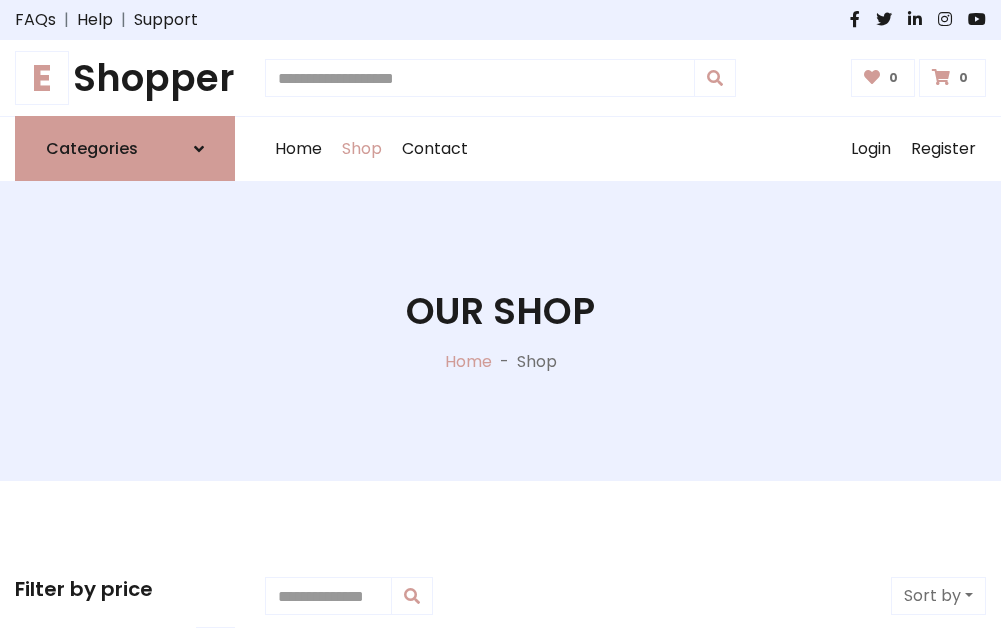 scroll, scrollTop: 0, scrollLeft: 0, axis: both 